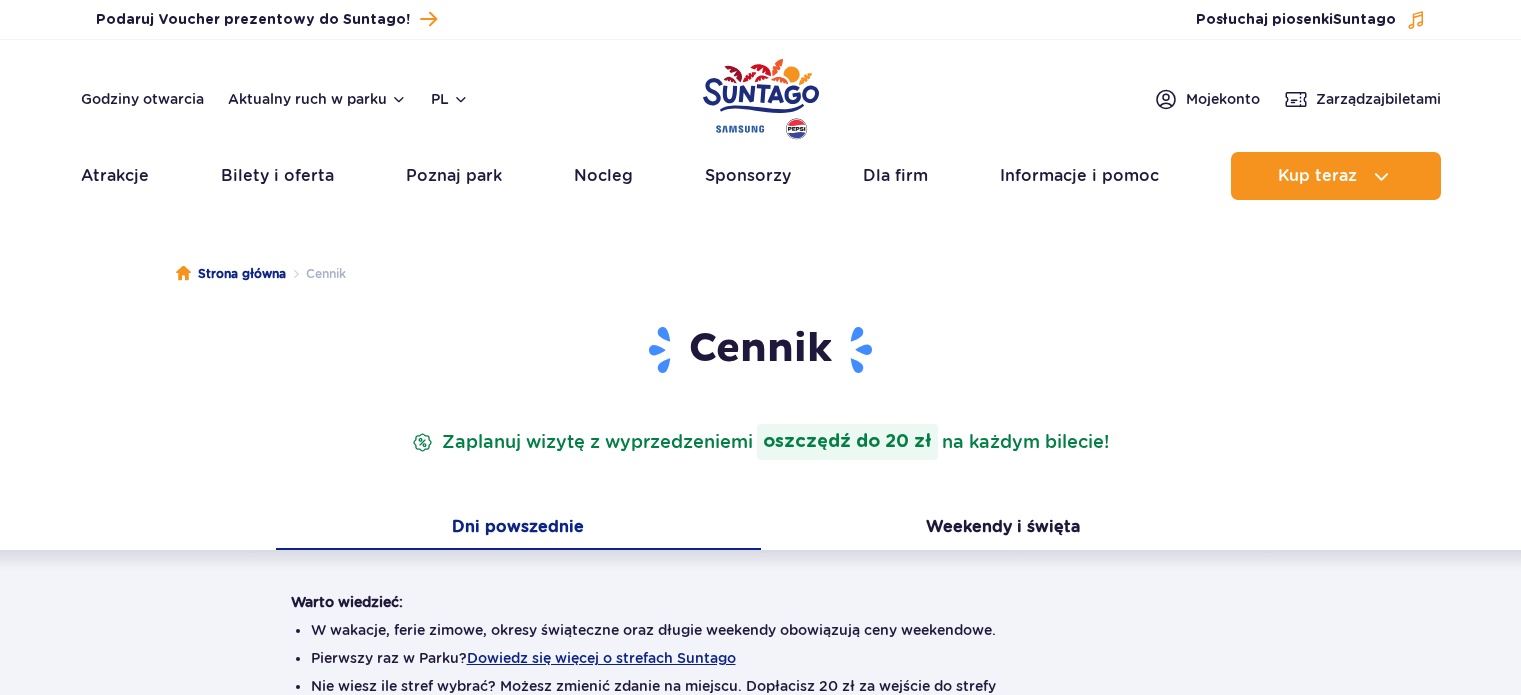 scroll, scrollTop: 0, scrollLeft: 0, axis: both 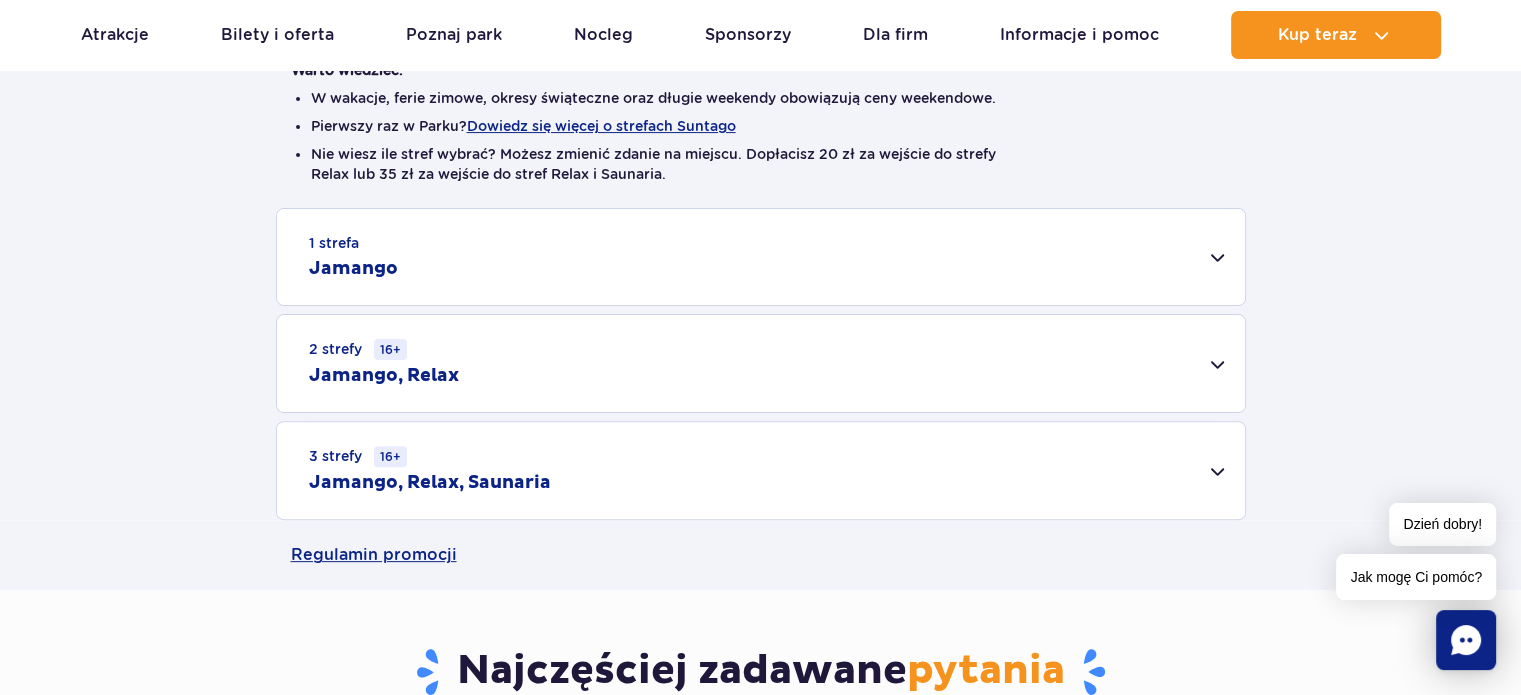 click on "3 strefy  16+
Jamango, Relax, Saunaria" at bounding box center [761, 470] 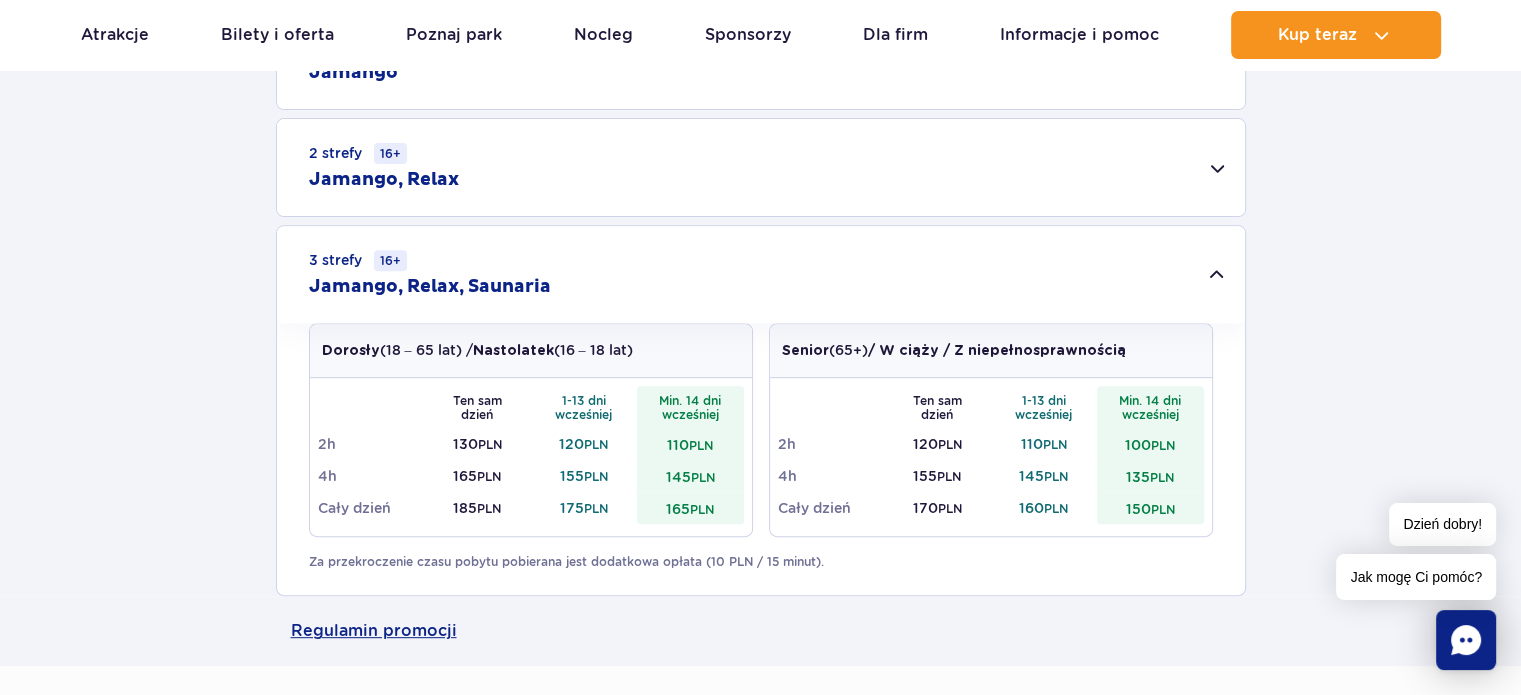 scroll, scrollTop: 754, scrollLeft: 0, axis: vertical 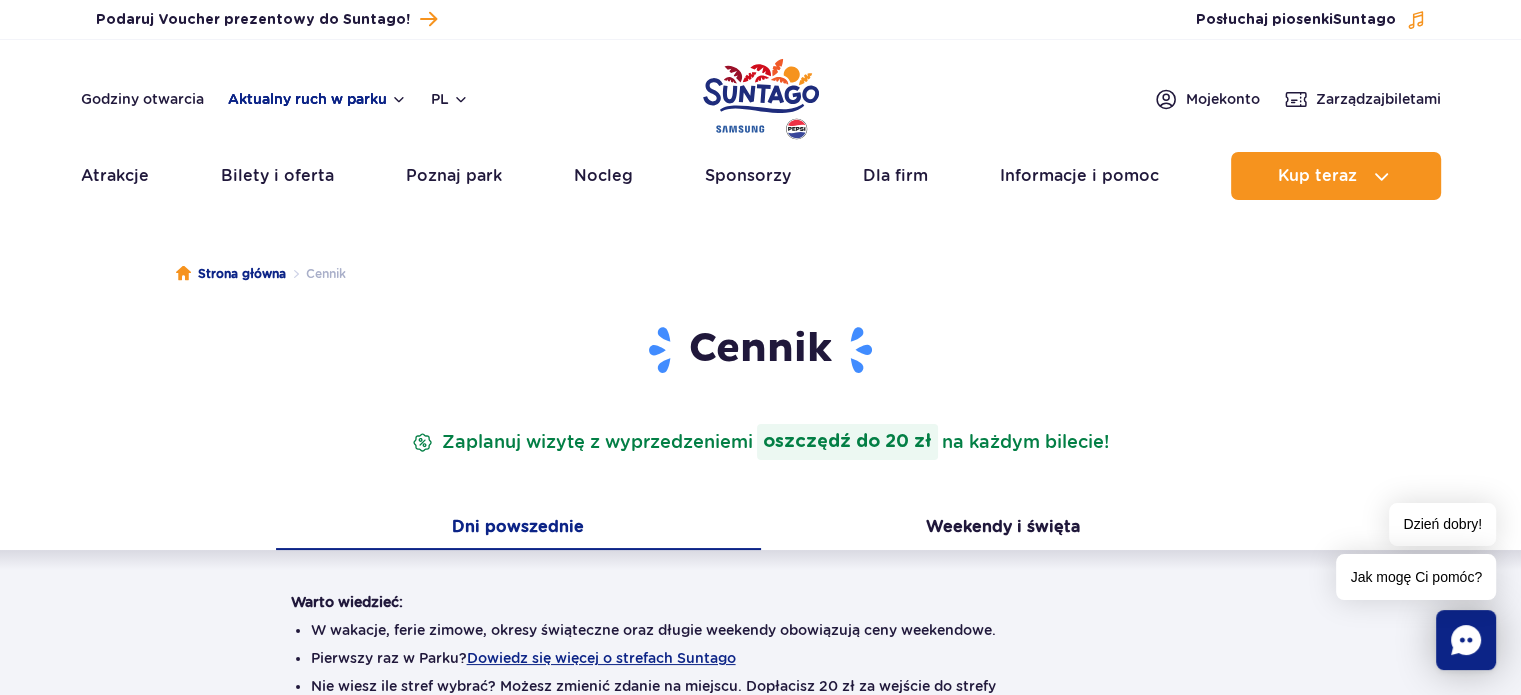 click on "Aktualny ruch w parku" at bounding box center [317, 99] 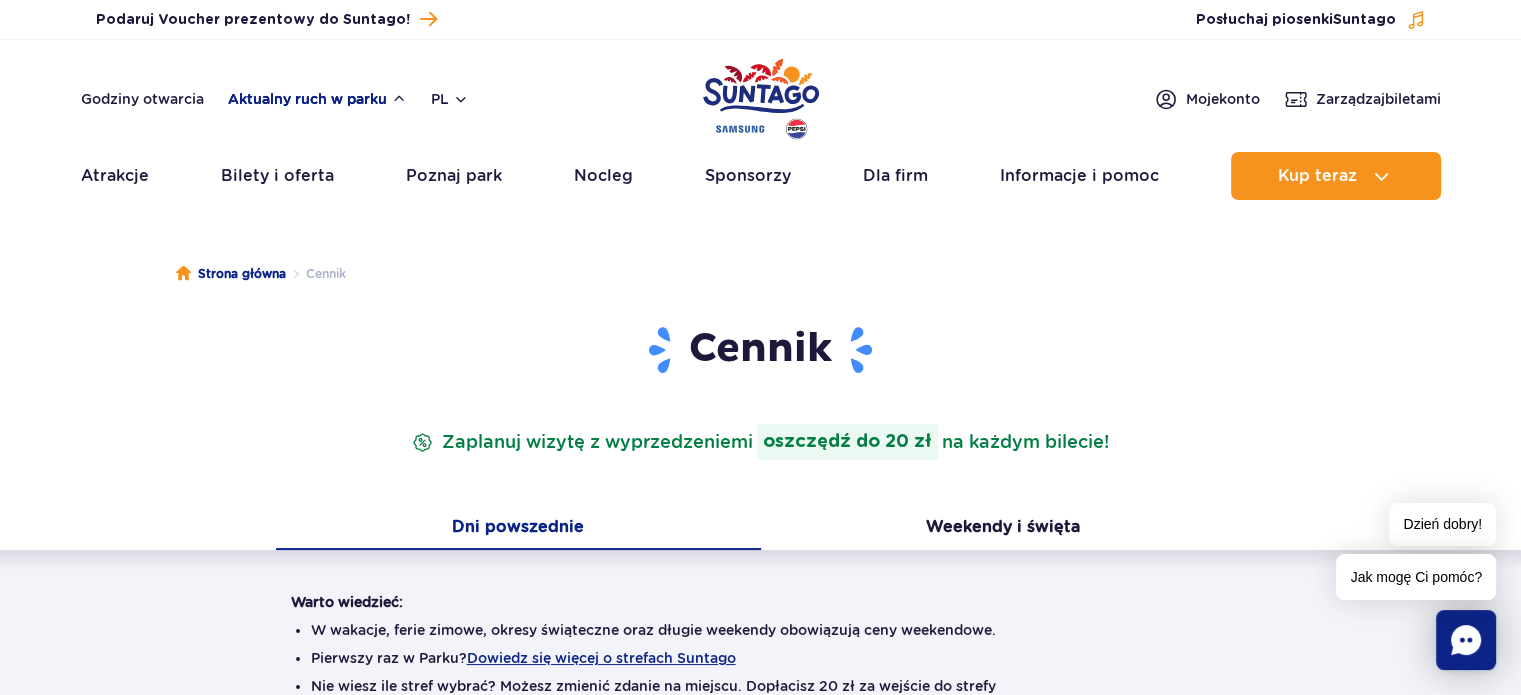 click on "Aktualny ruch w parku" at bounding box center (317, 99) 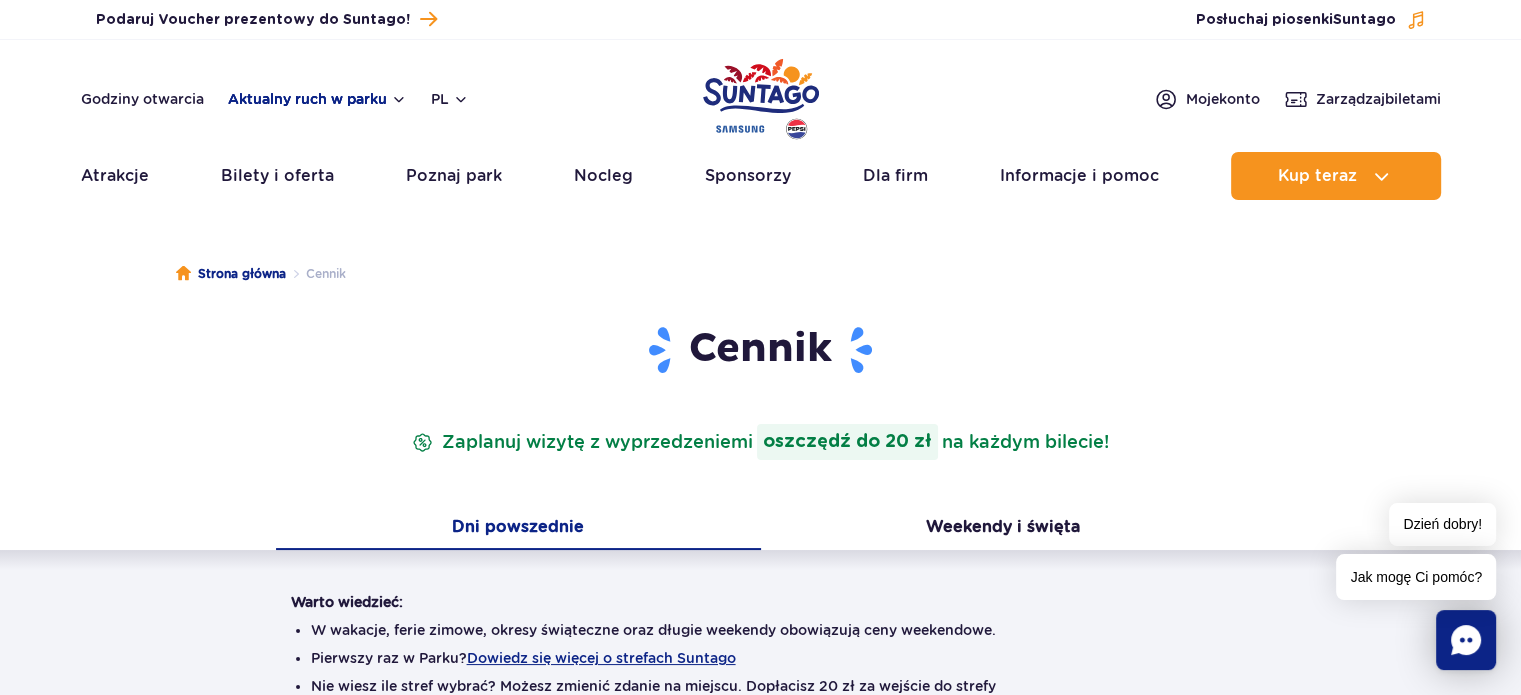 click on "Aktualny ruch w parku" at bounding box center [317, 99] 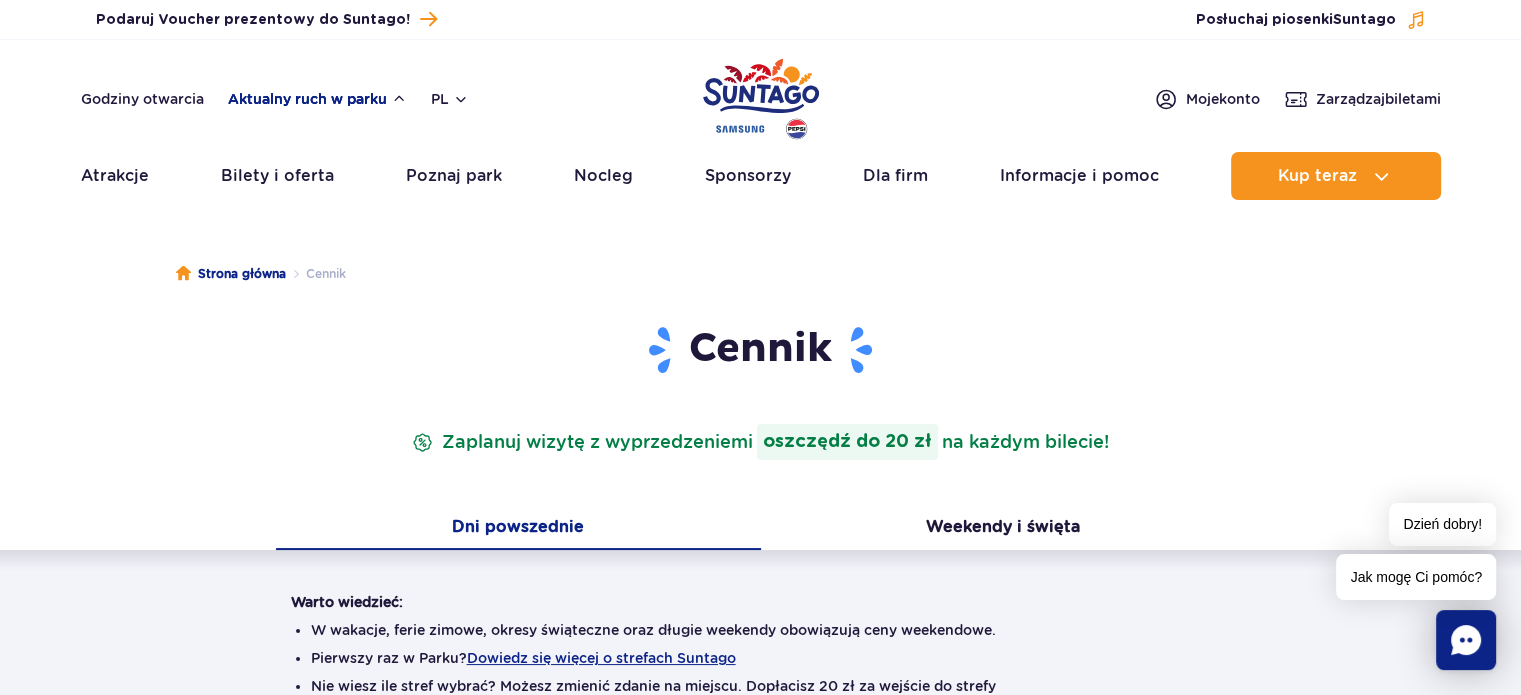 click on "Aktualny ruch w parku" at bounding box center [317, 99] 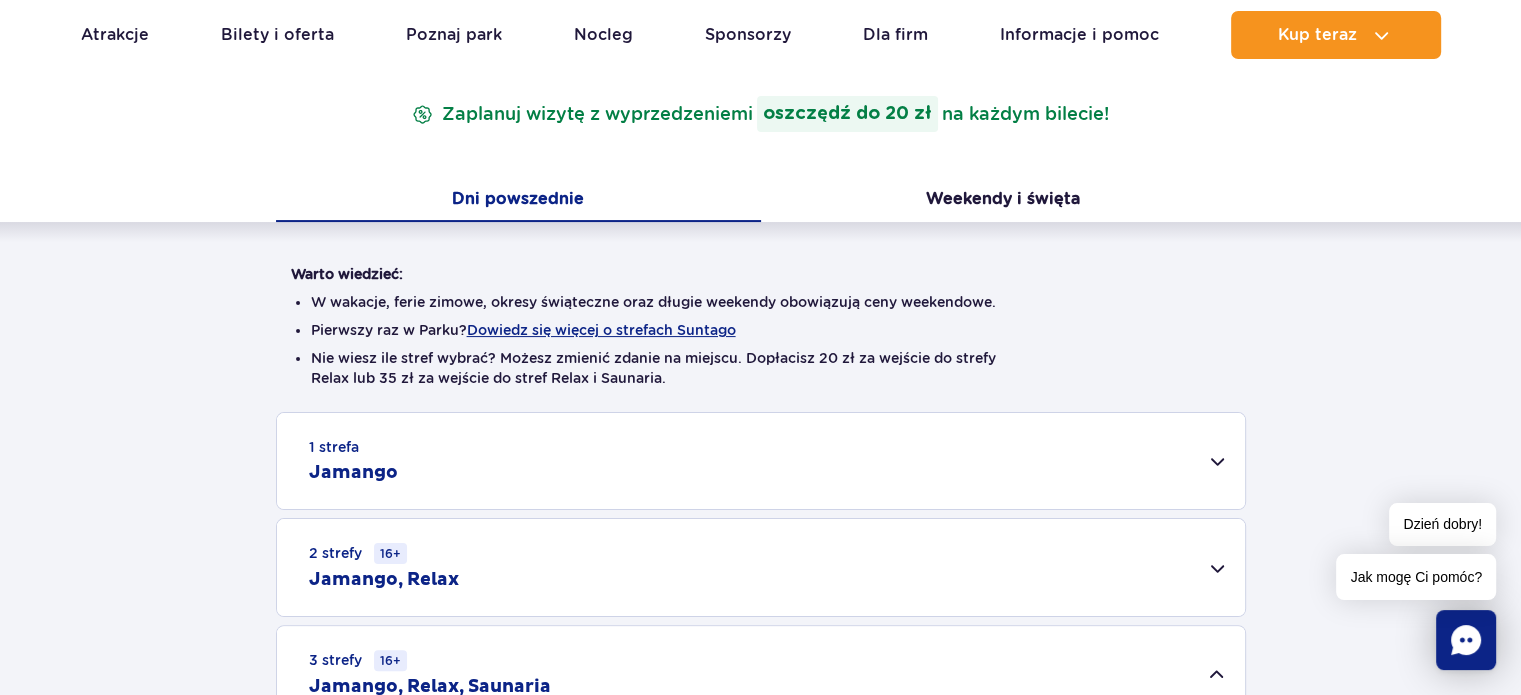 scroll, scrollTop: 0, scrollLeft: 0, axis: both 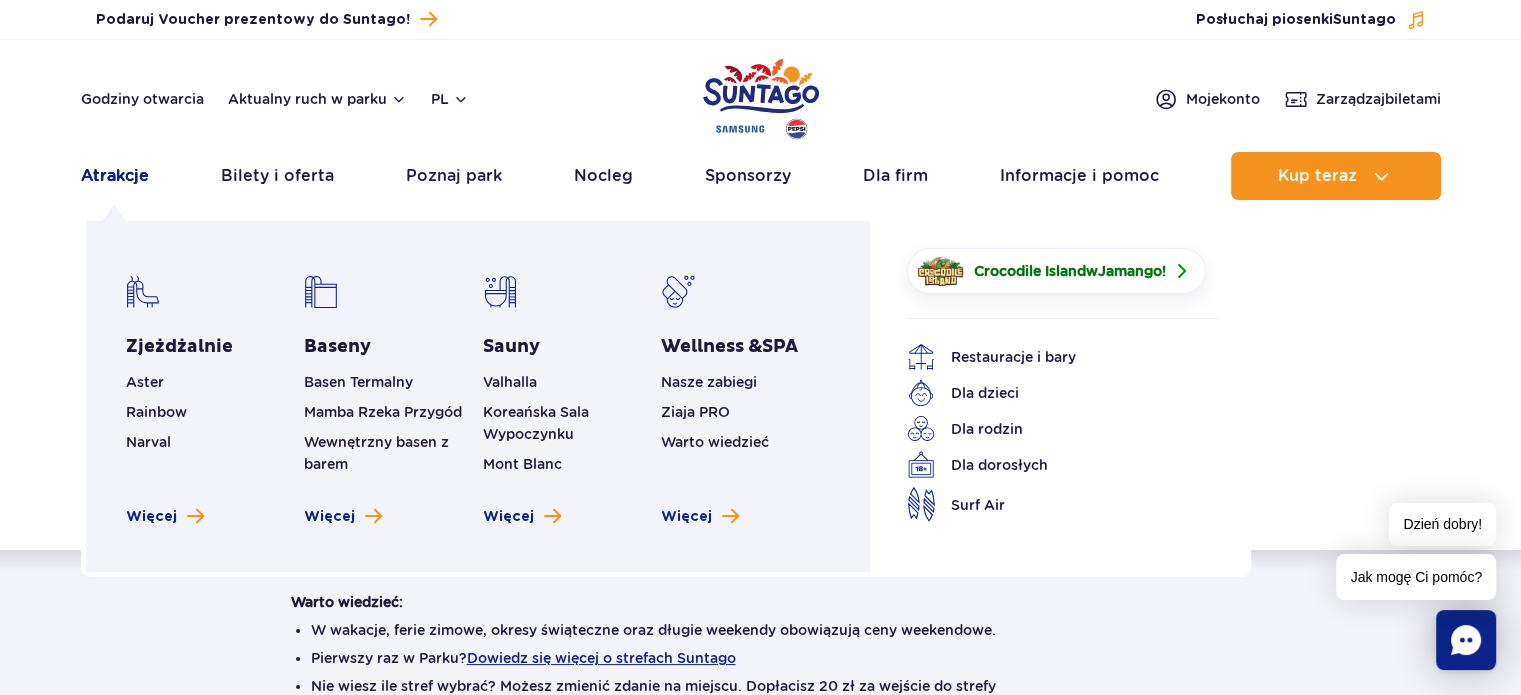 click on "Atrakcje" at bounding box center (115, 176) 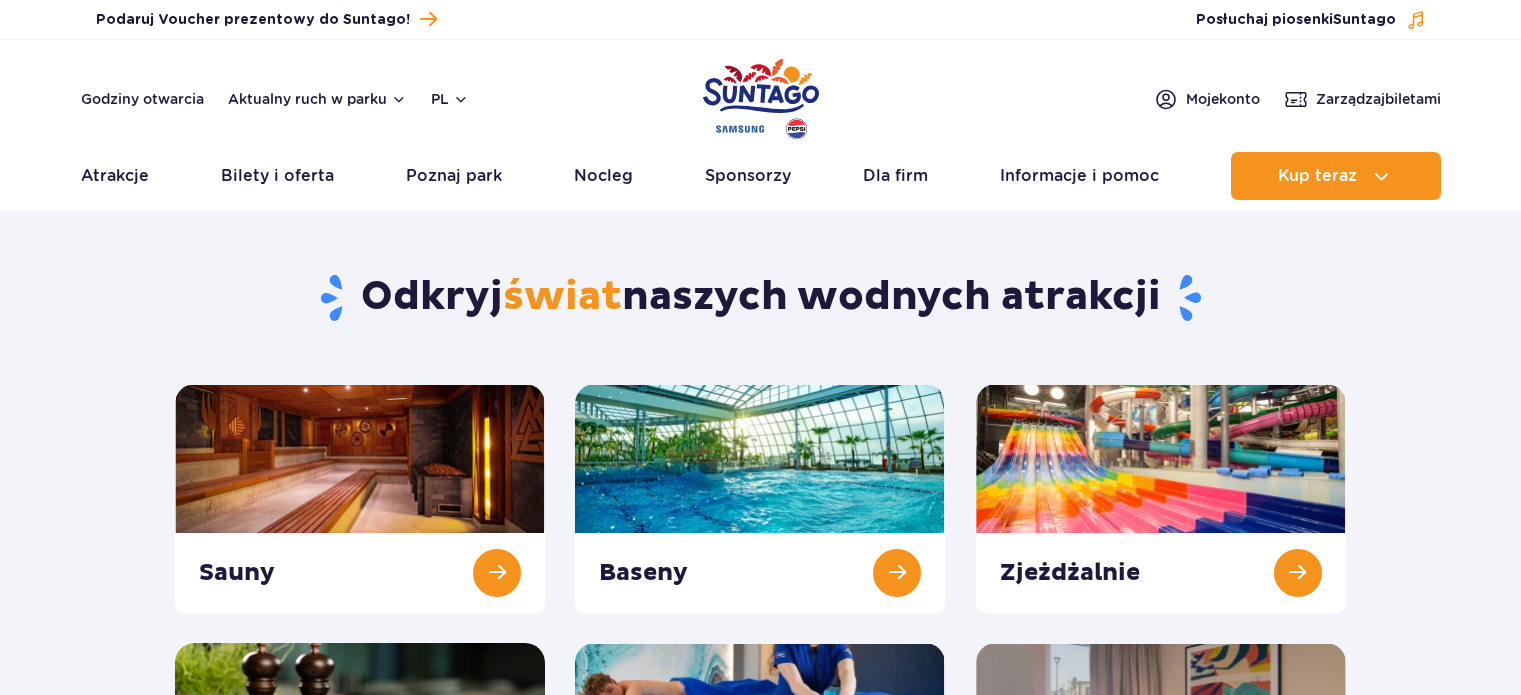 scroll, scrollTop: 0, scrollLeft: 0, axis: both 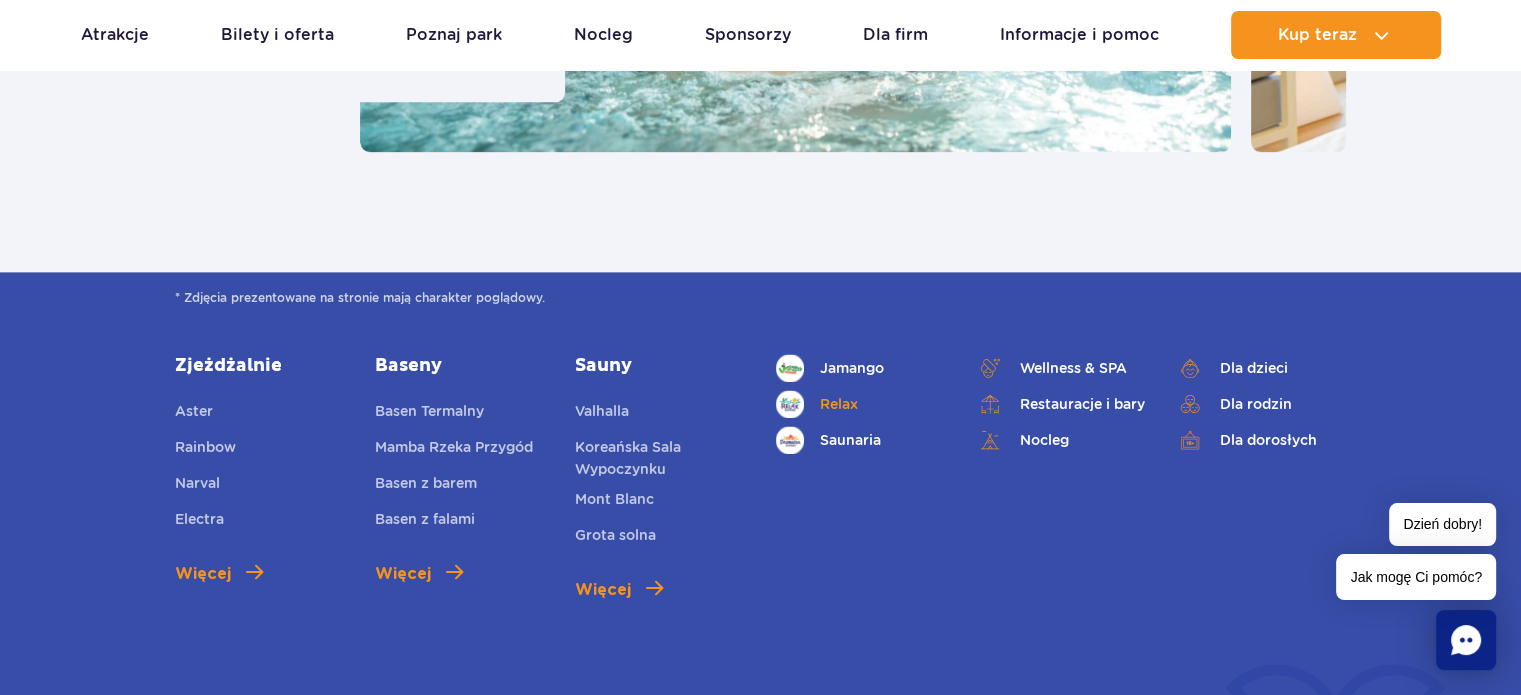 click on "Relax" at bounding box center (861, 404) 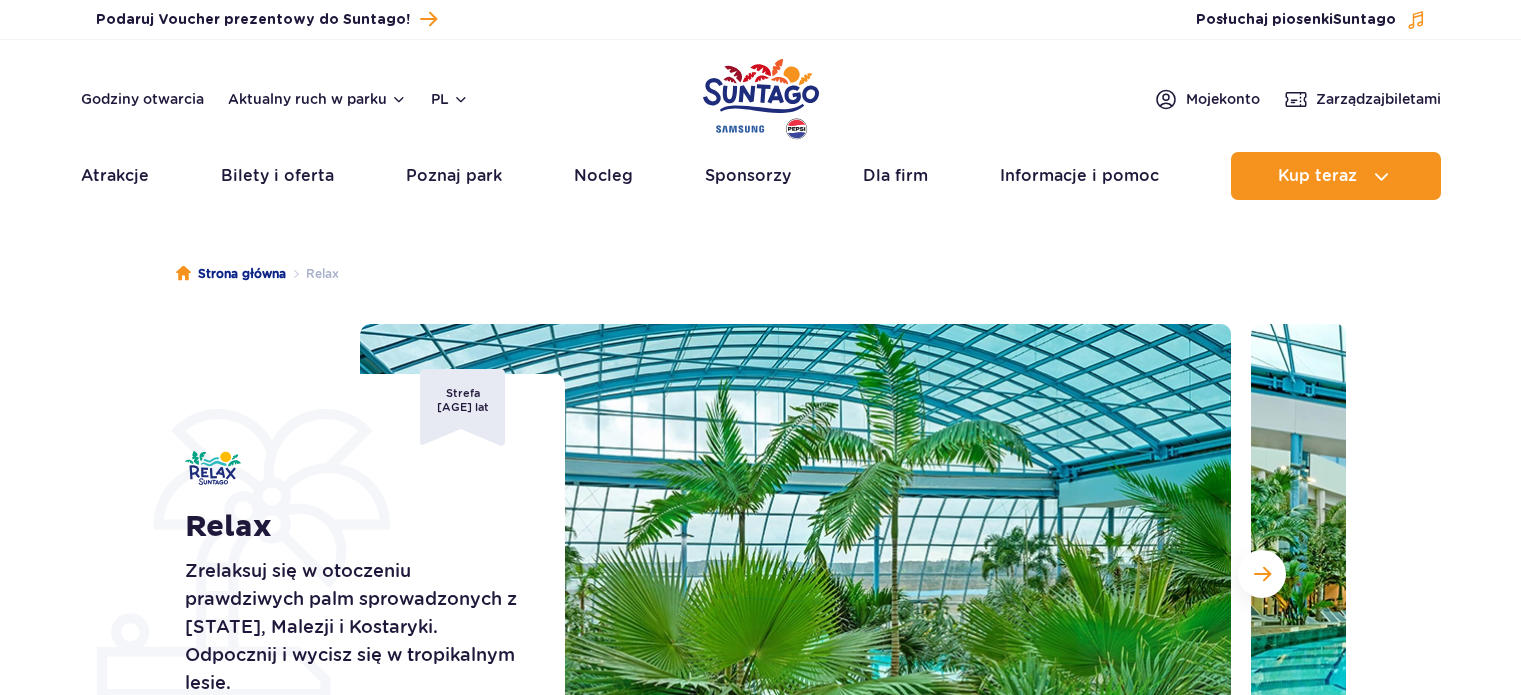 scroll, scrollTop: 0, scrollLeft: 0, axis: both 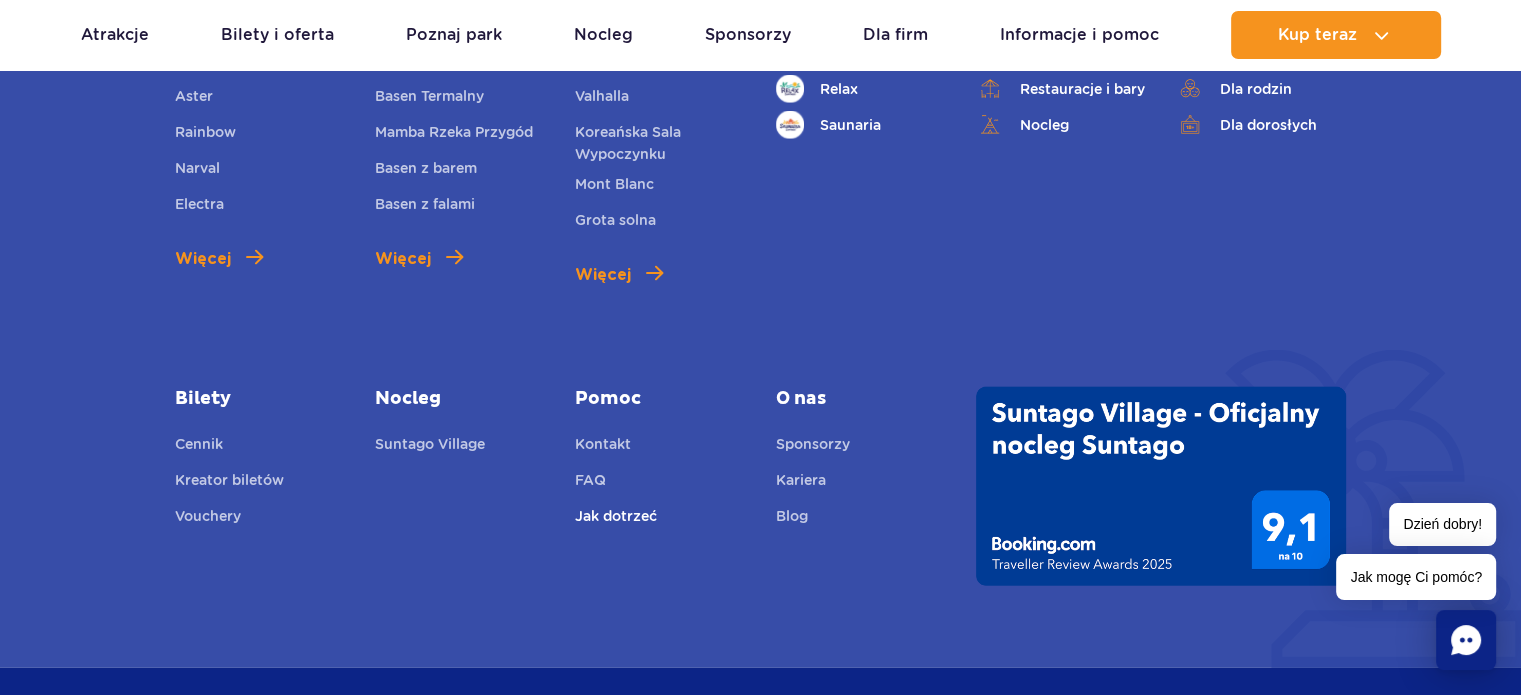 click on "Jak dotrzeć" at bounding box center (616, 519) 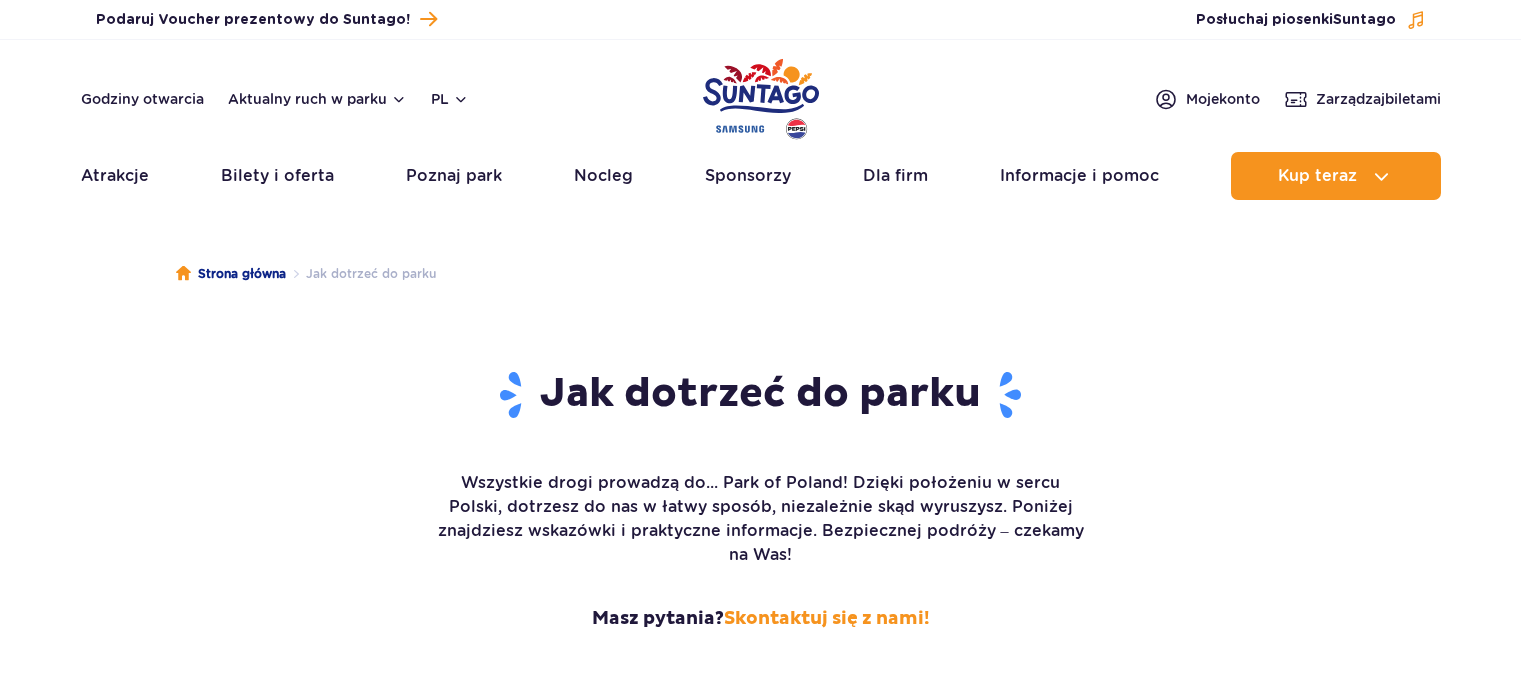 scroll, scrollTop: 0, scrollLeft: 0, axis: both 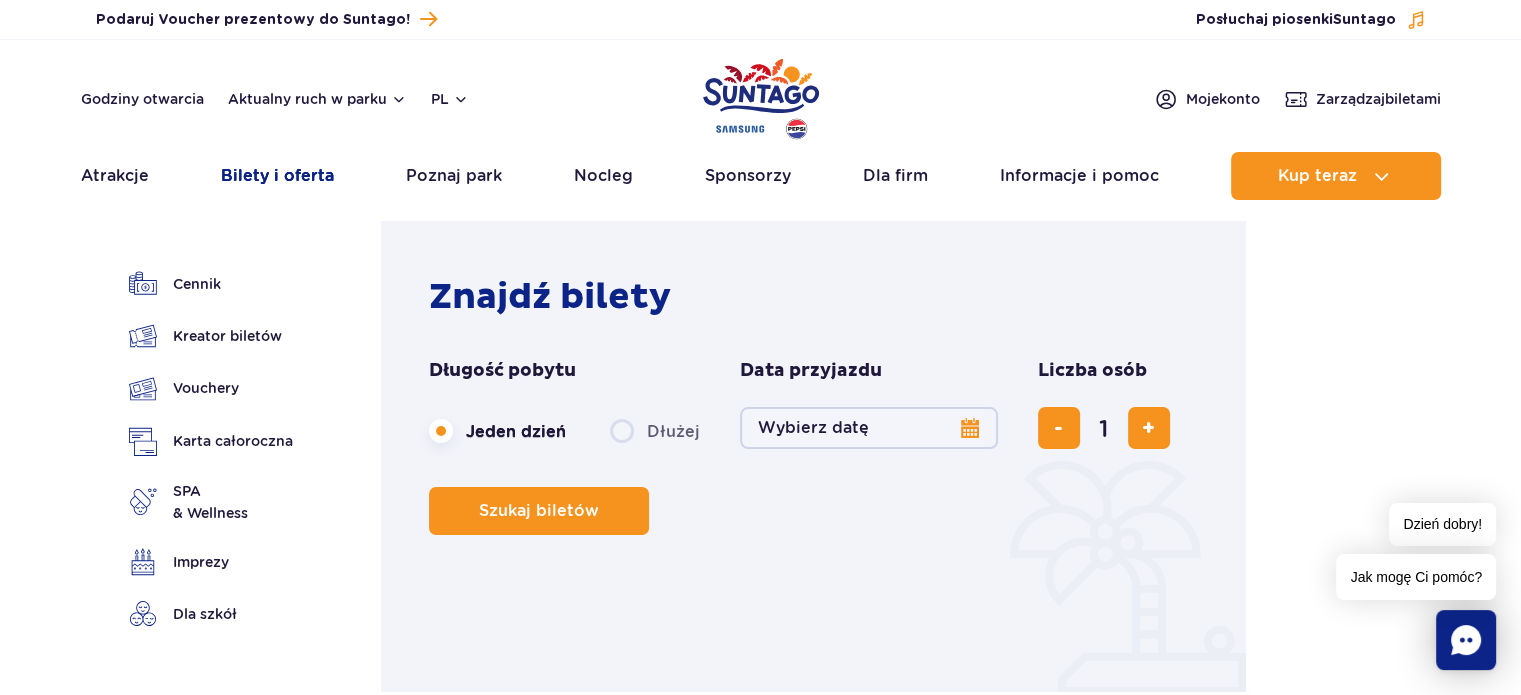 click on "Bilety i oferta" at bounding box center [277, 176] 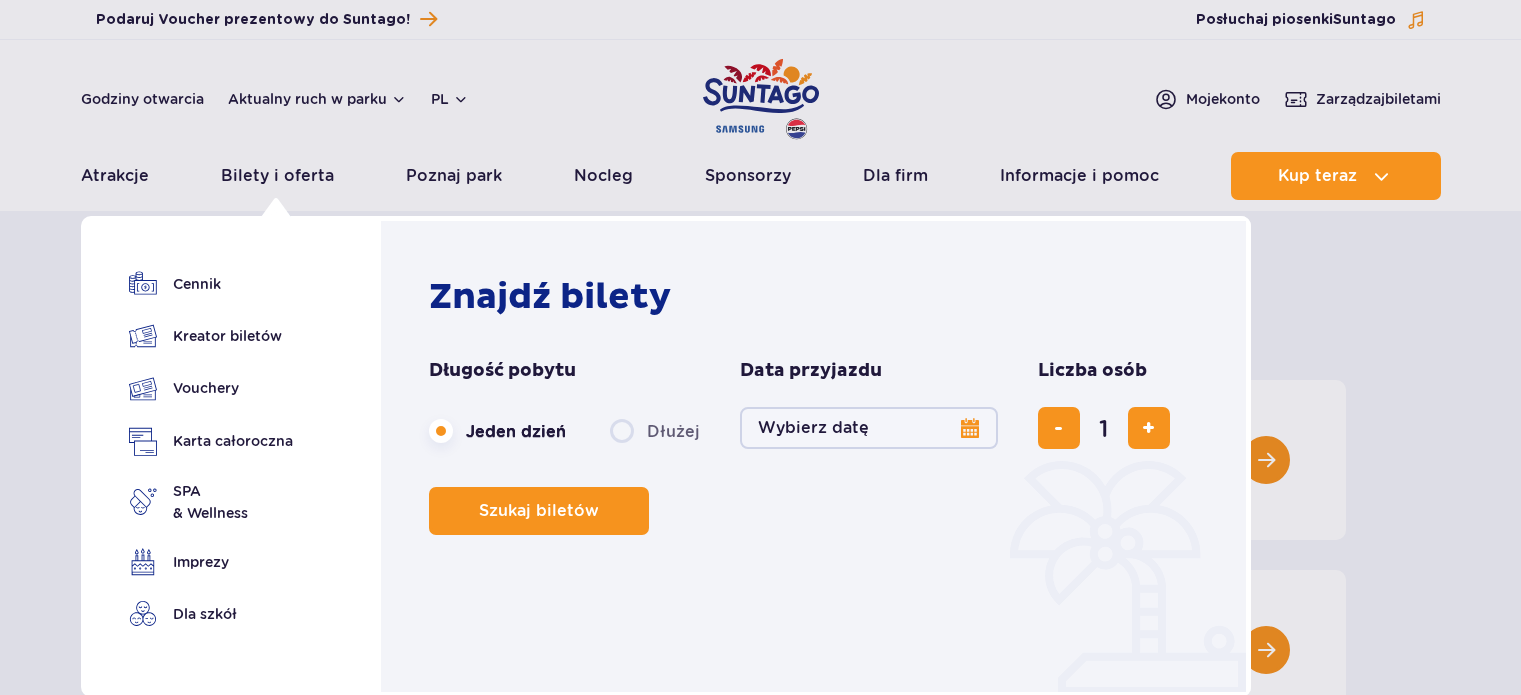 scroll, scrollTop: 0, scrollLeft: 0, axis: both 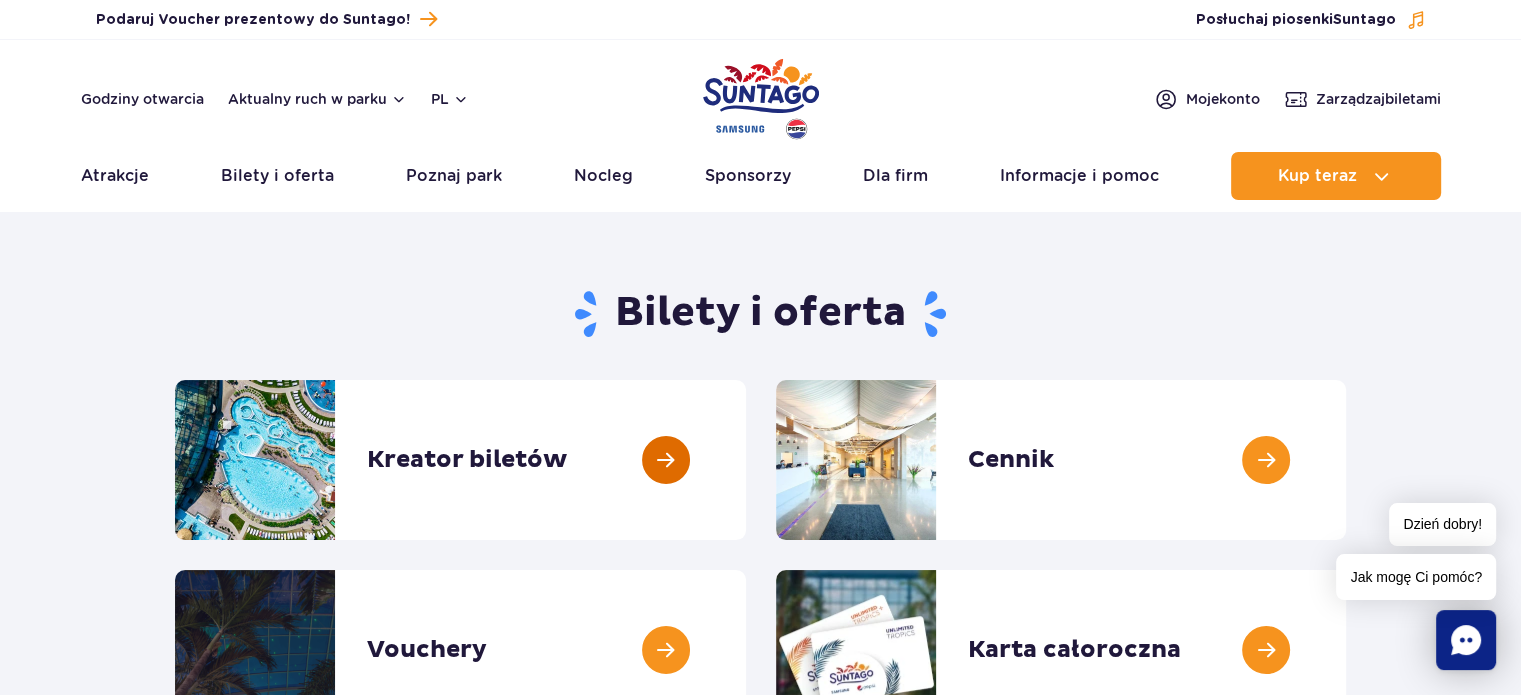 click at bounding box center [746, 460] 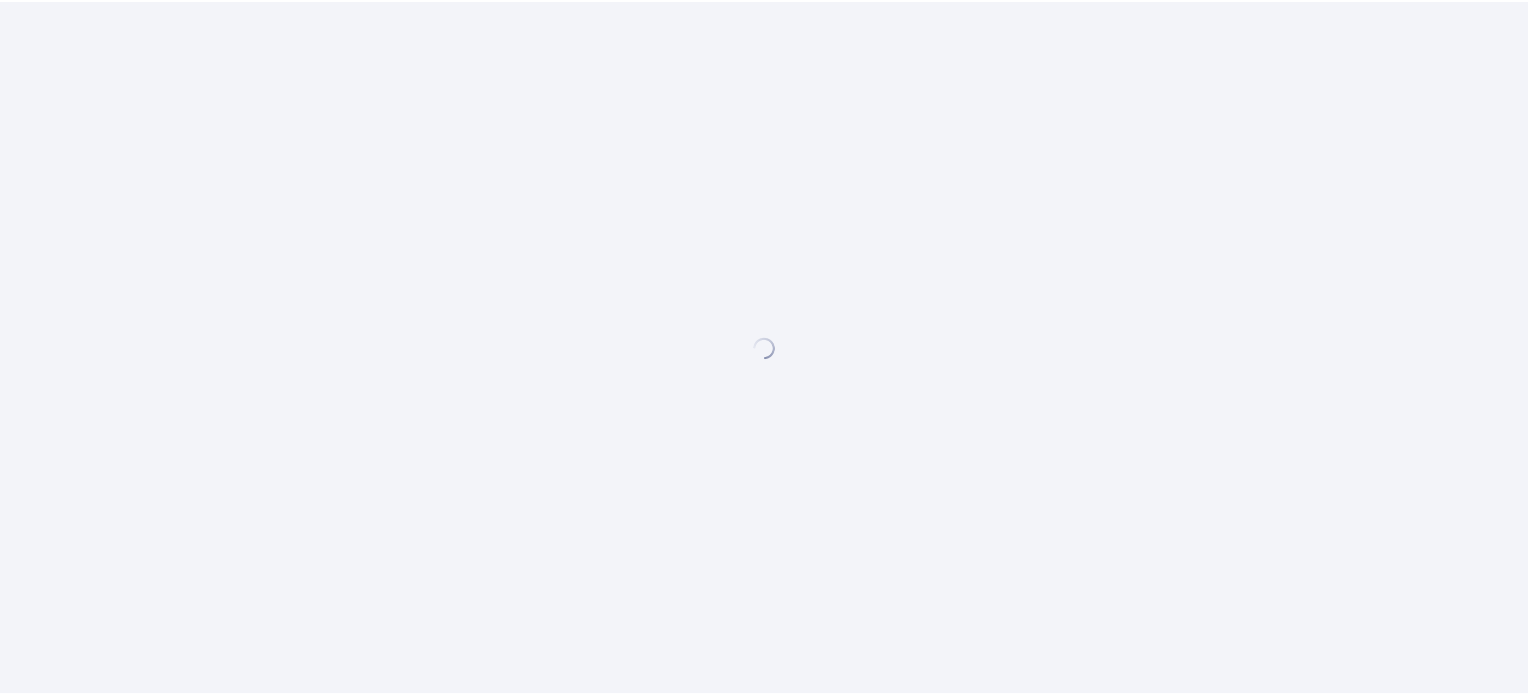 scroll, scrollTop: 0, scrollLeft: 0, axis: both 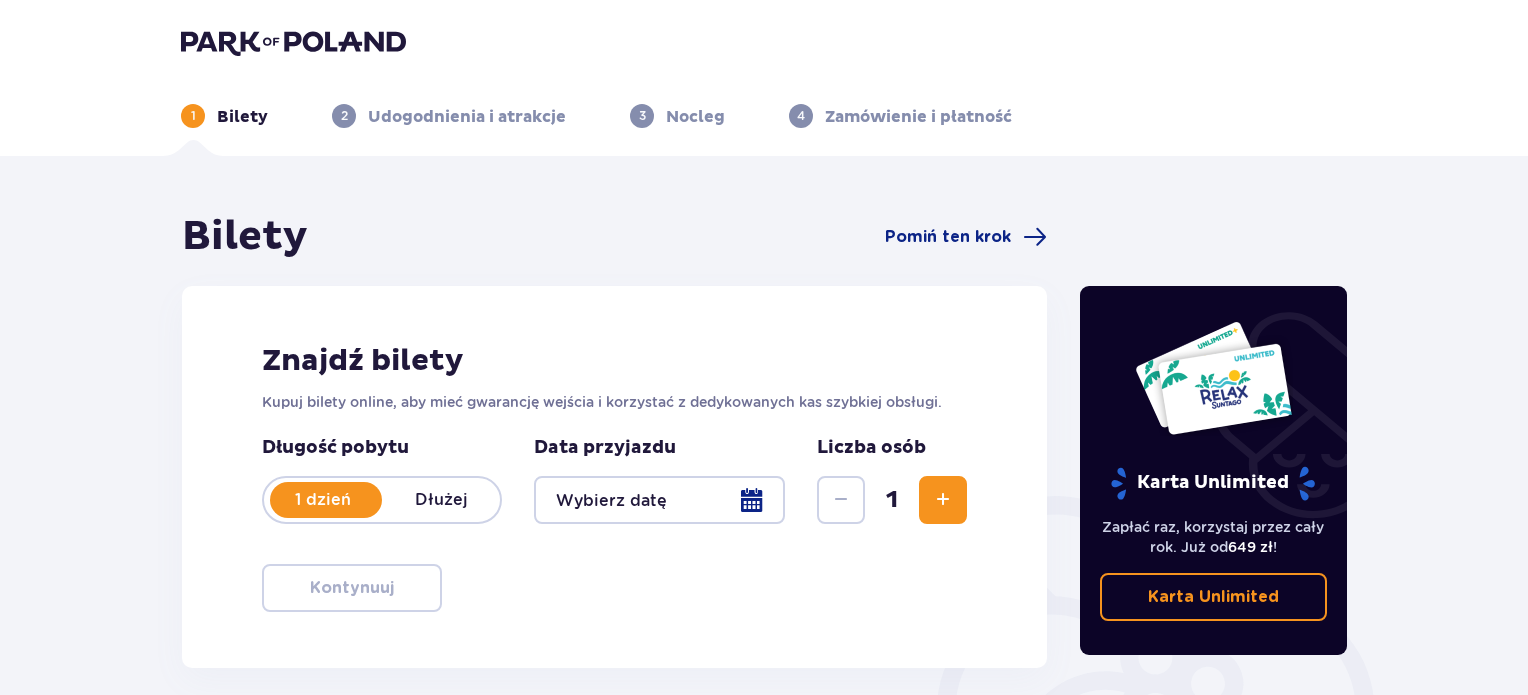 click on "1 dzień" at bounding box center [323, 500] 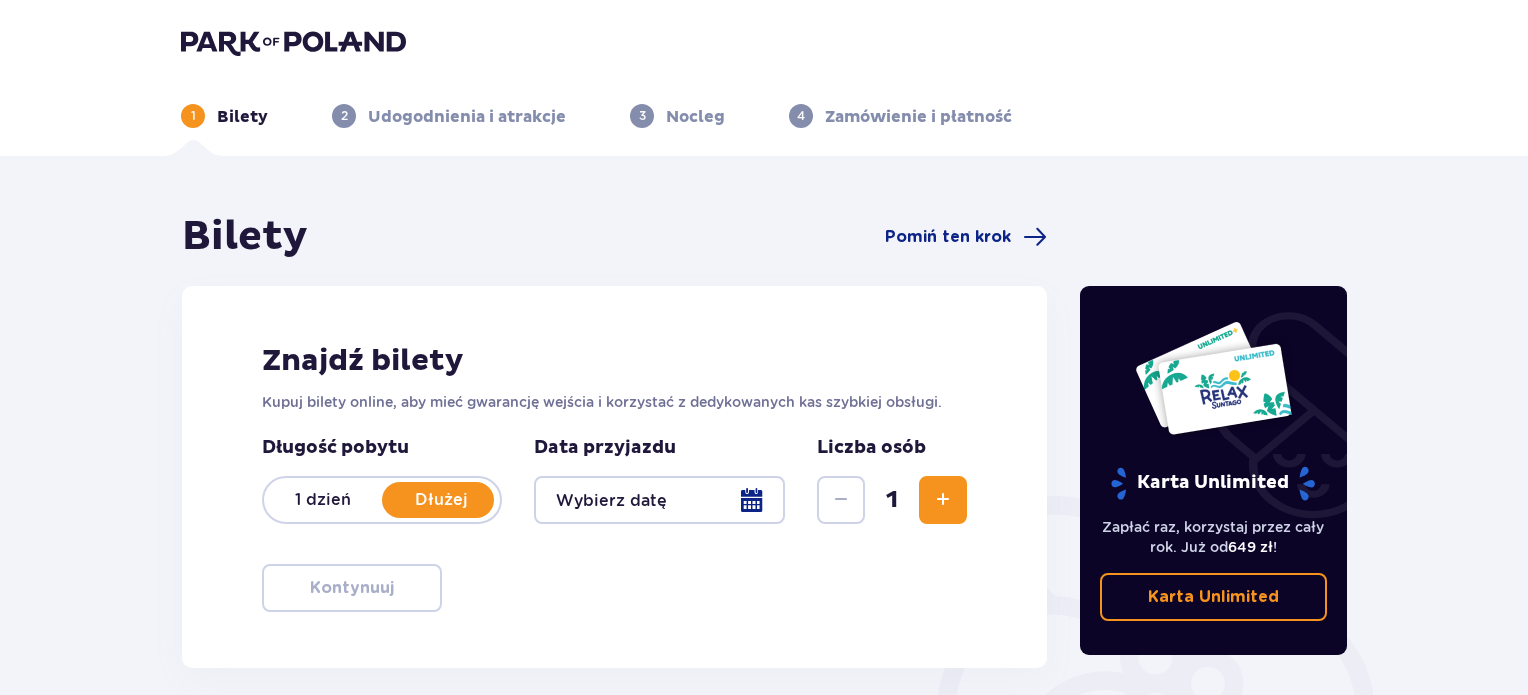 click on "1 dzień Dłużej" at bounding box center [382, 500] 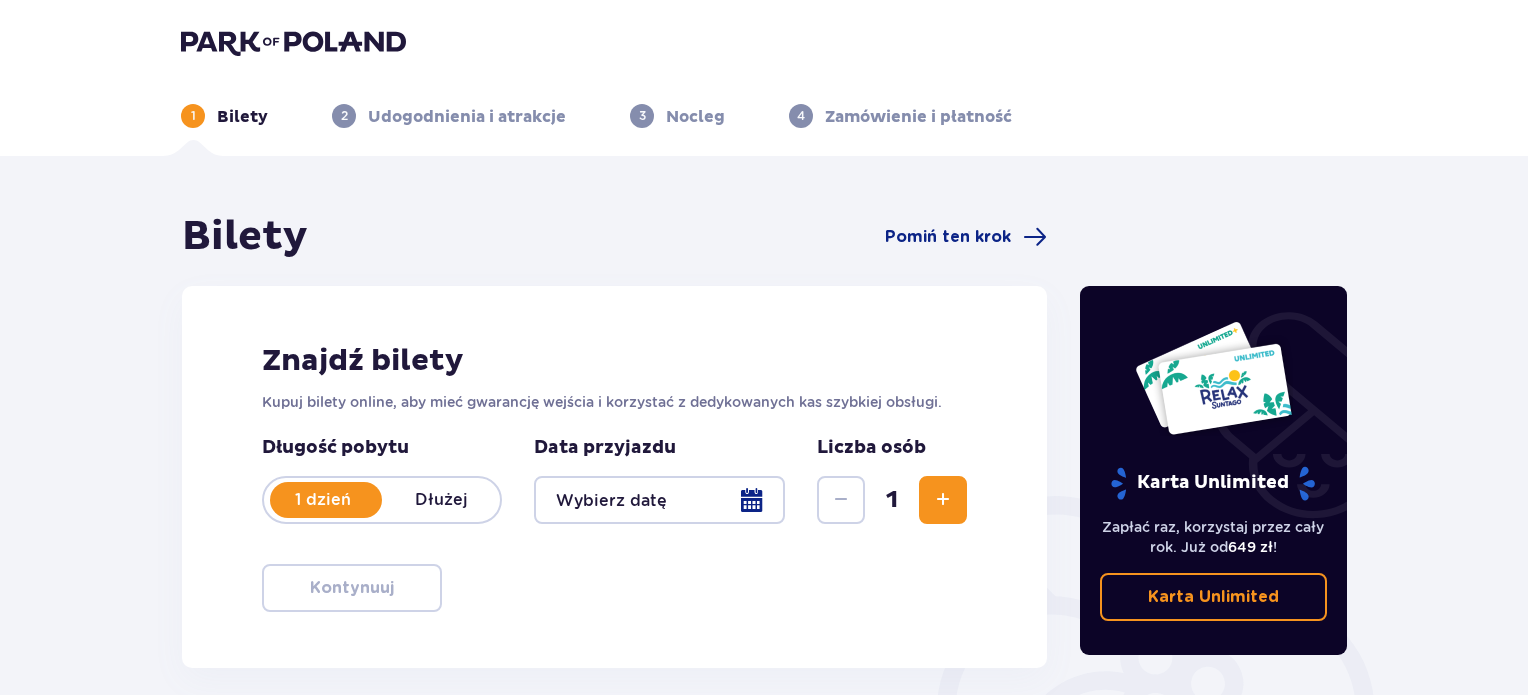 drag, startPoint x: 321, startPoint y: 513, endPoint x: 980, endPoint y: 579, distance: 662.29675 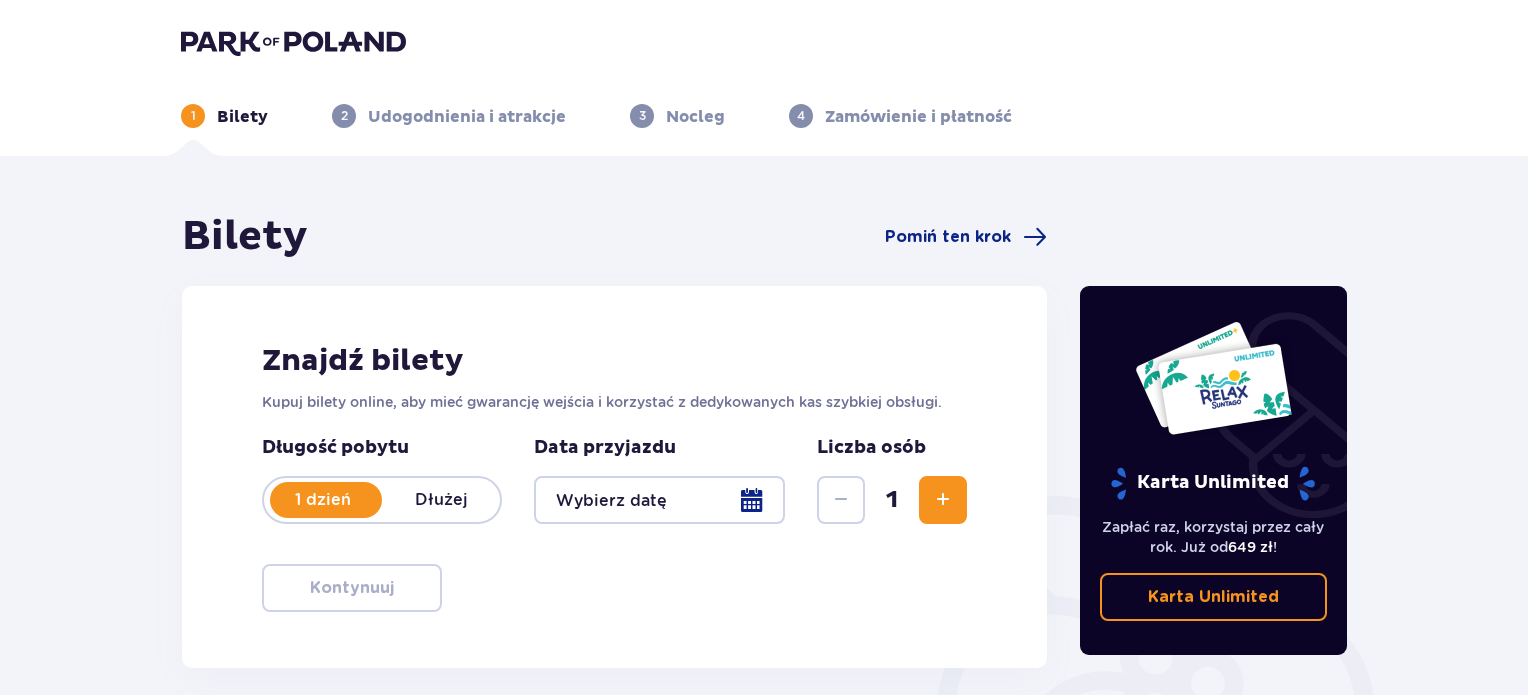 click at bounding box center (659, 500) 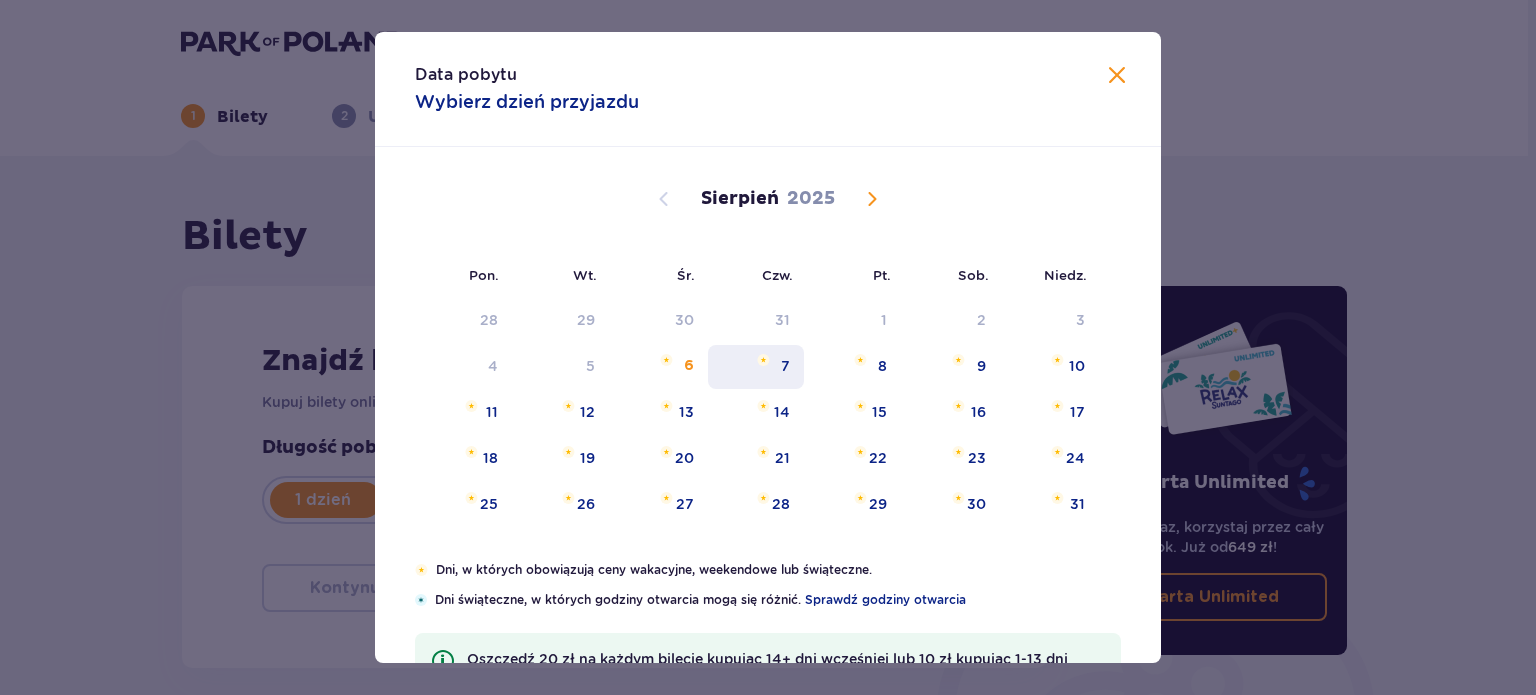 click on "7" at bounding box center [785, 366] 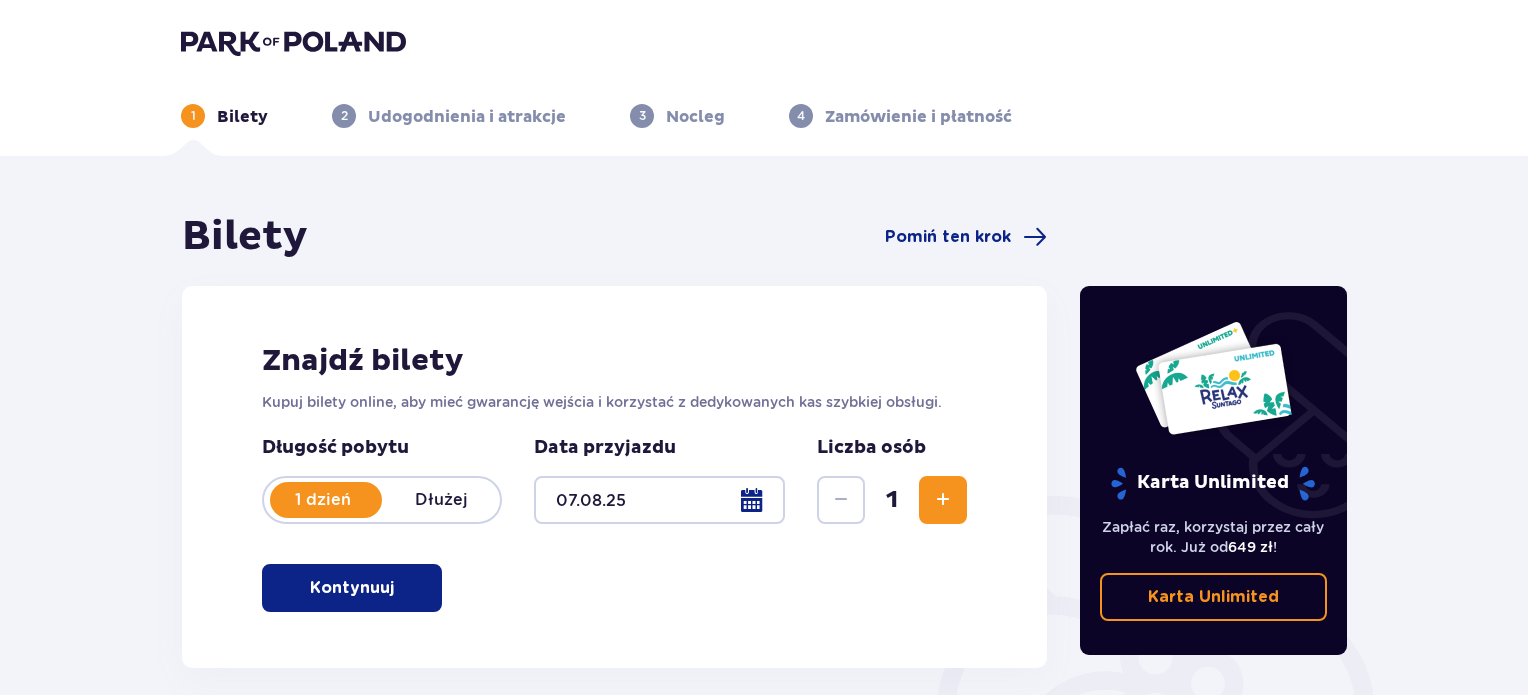 click at bounding box center [943, 500] 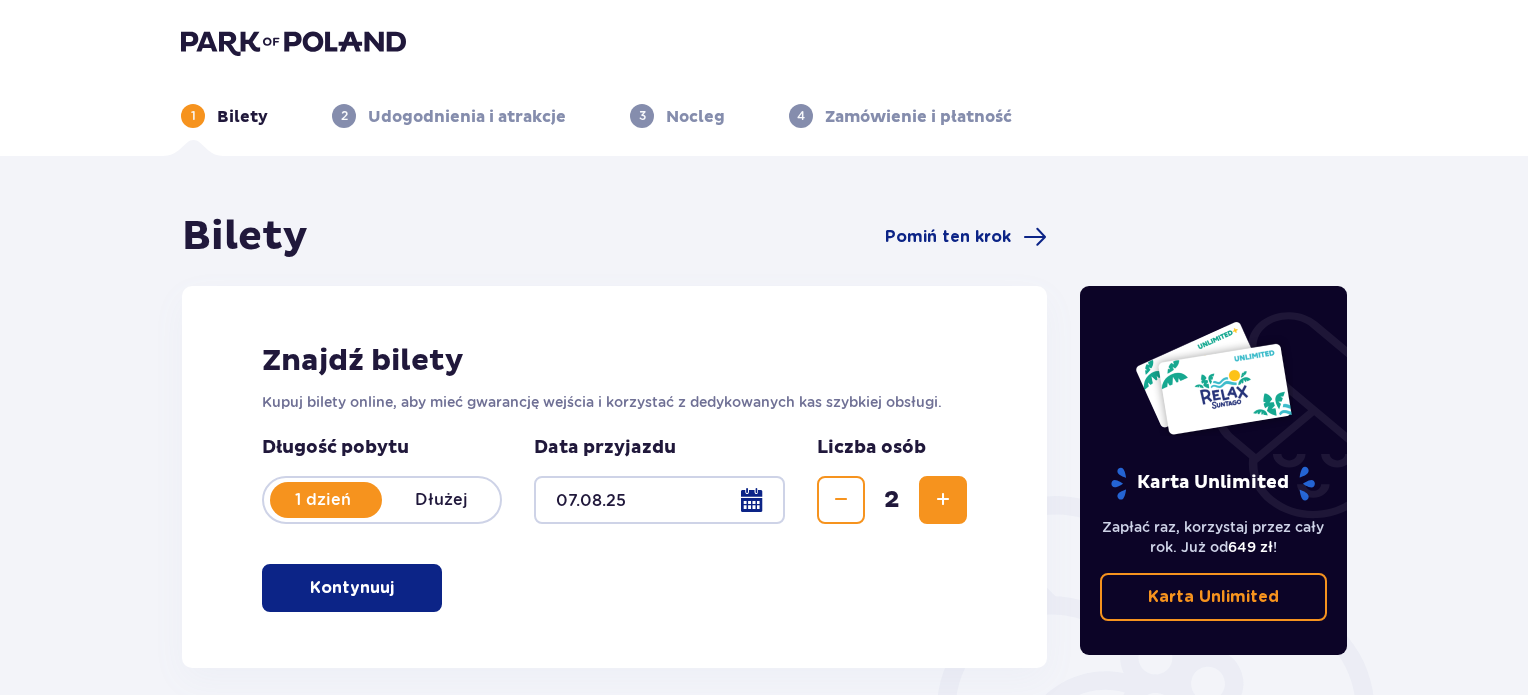 click on "Kontynuuj" at bounding box center (352, 588) 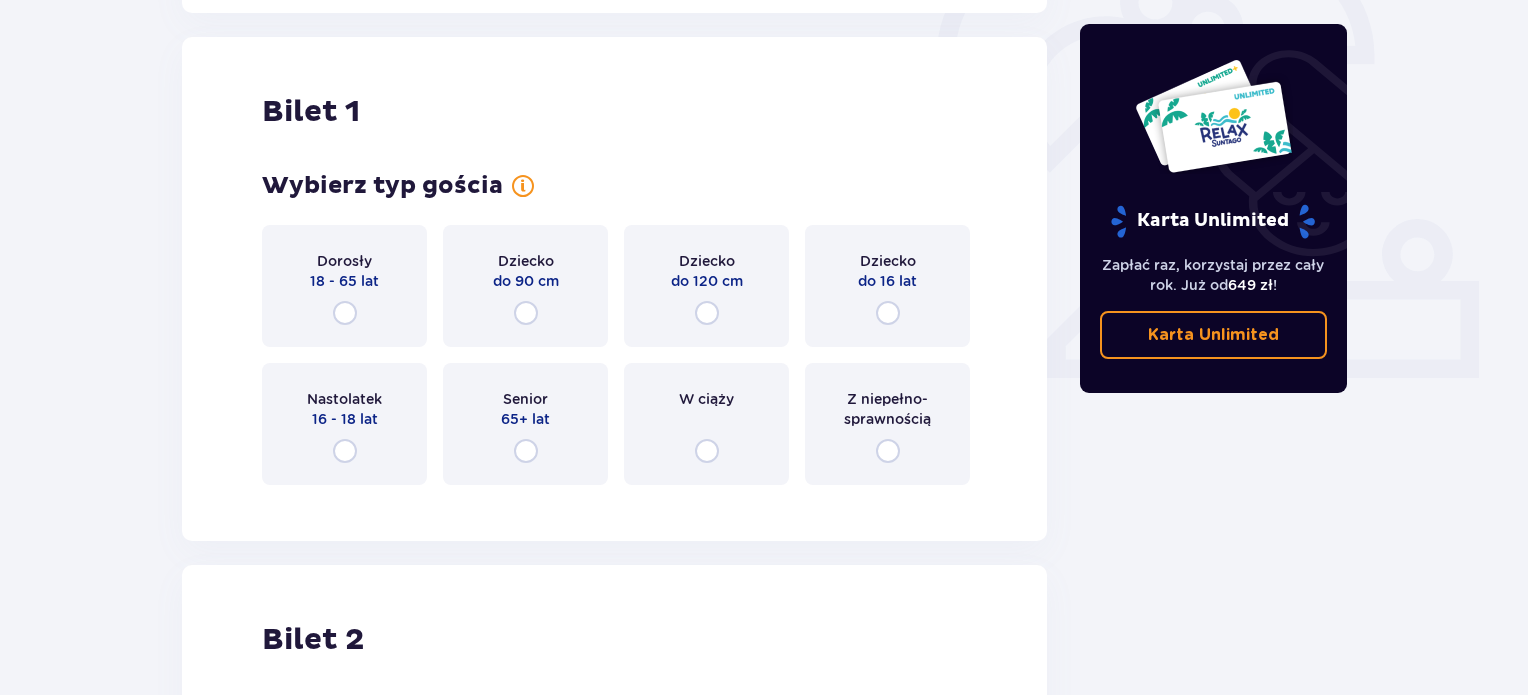 scroll, scrollTop: 668, scrollLeft: 0, axis: vertical 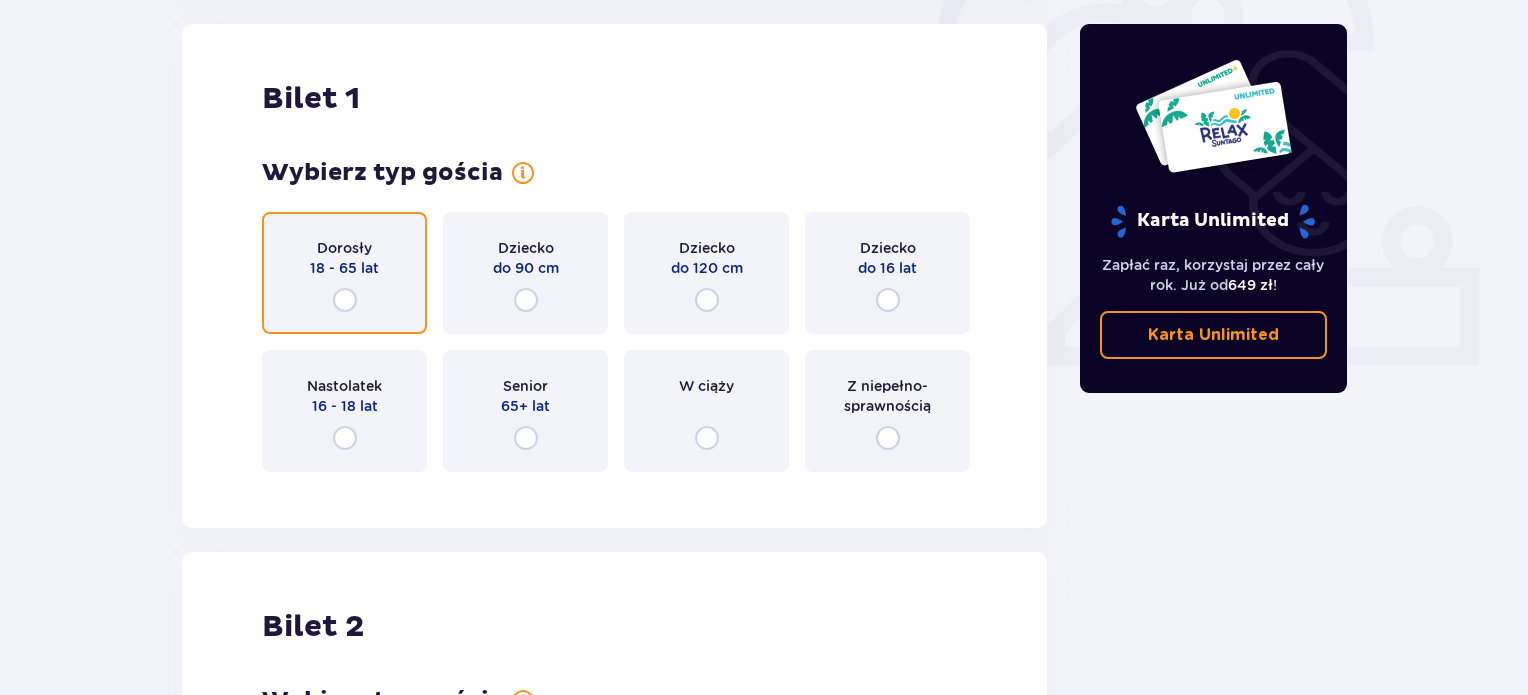 click at bounding box center (345, 300) 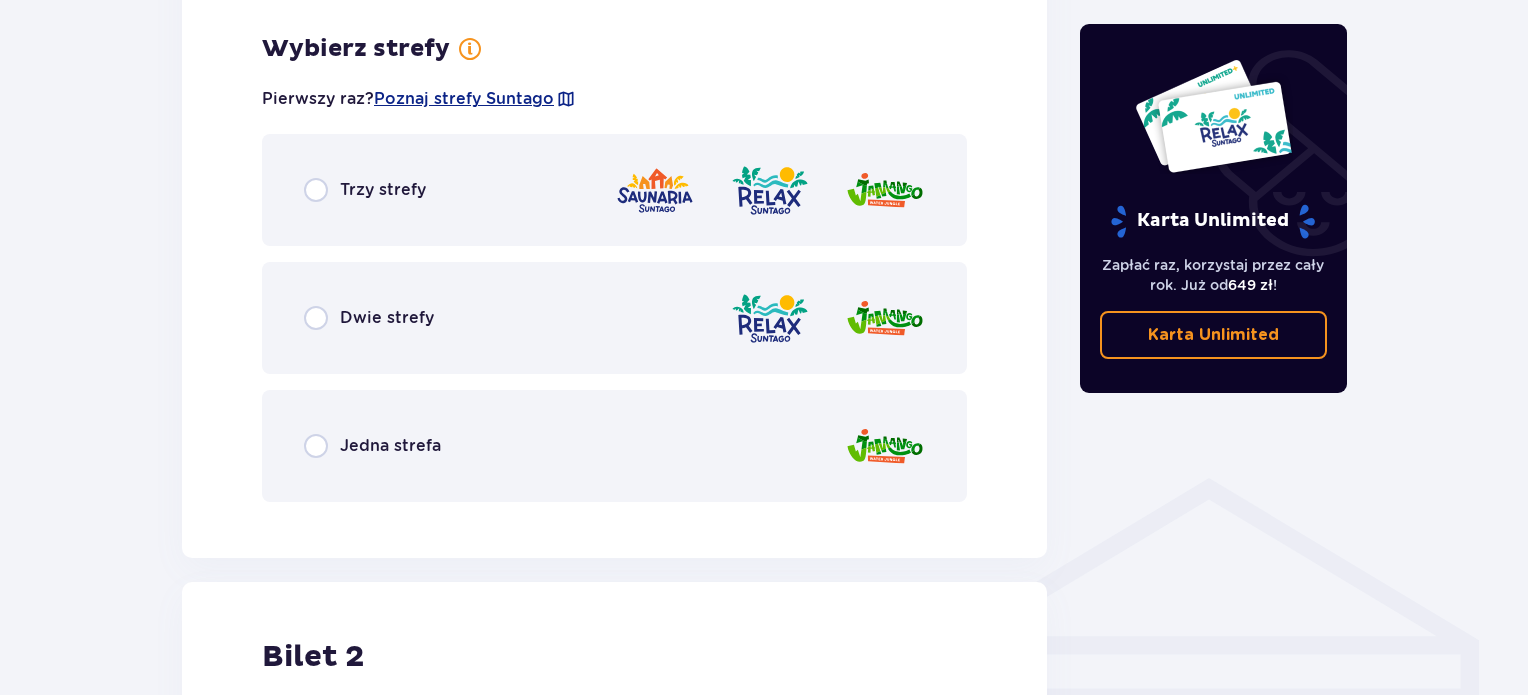 scroll, scrollTop: 1156, scrollLeft: 0, axis: vertical 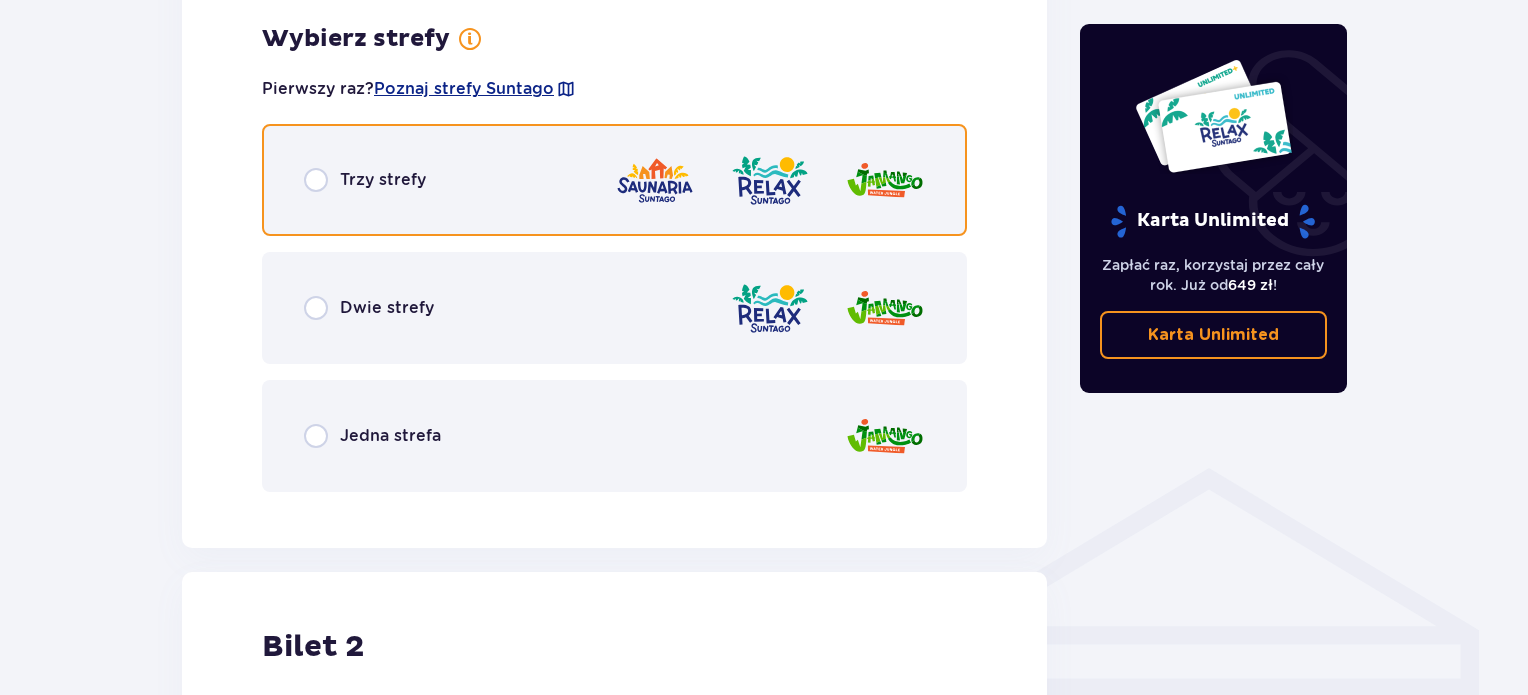 click at bounding box center [316, 180] 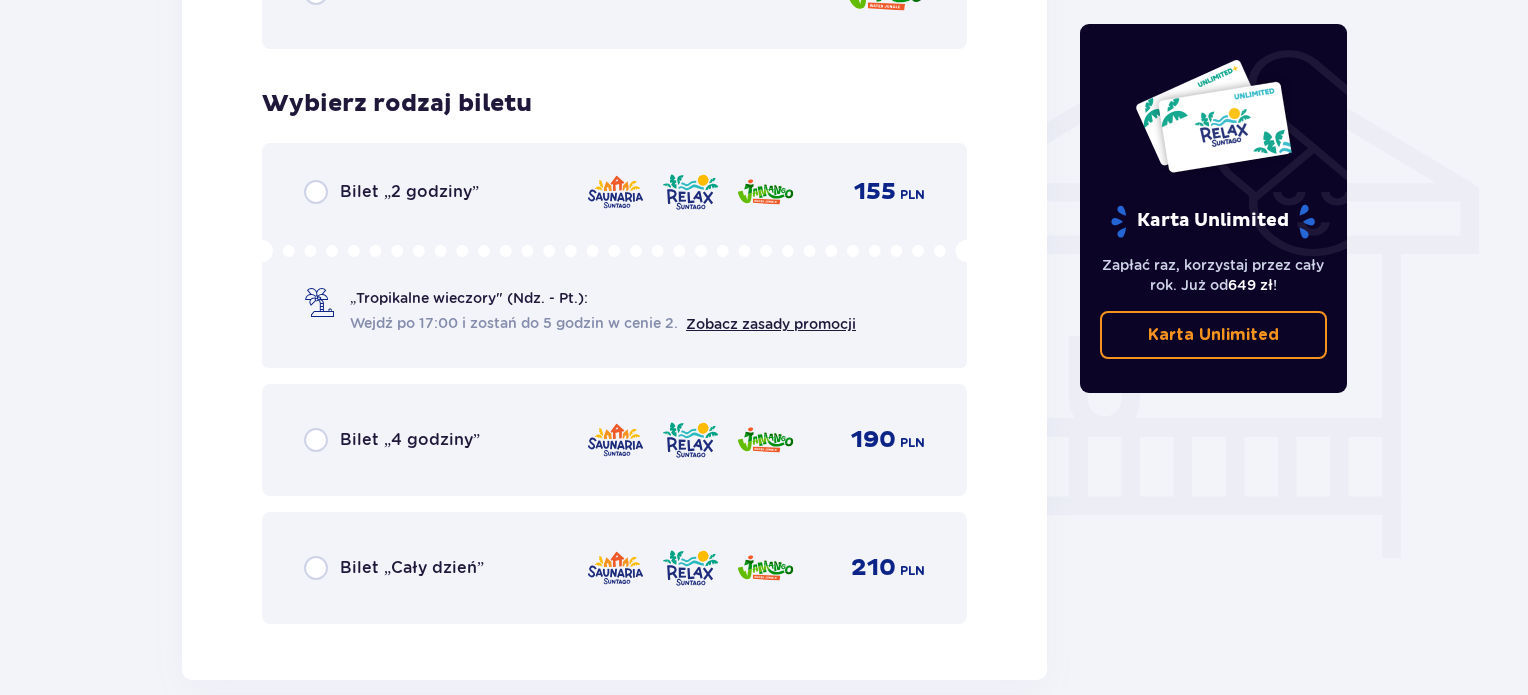 scroll, scrollTop: 1664, scrollLeft: 0, axis: vertical 